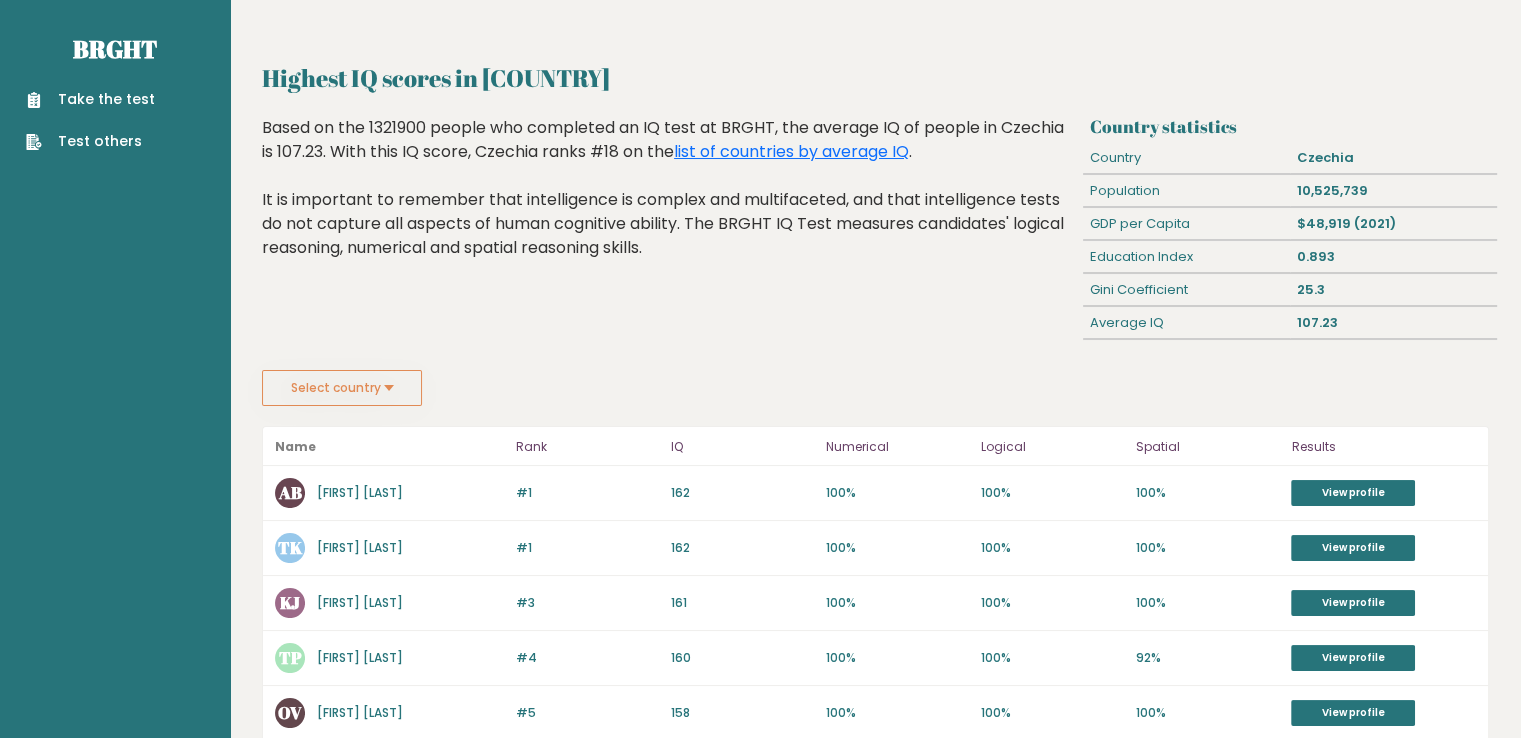 scroll, scrollTop: 0, scrollLeft: 0, axis: both 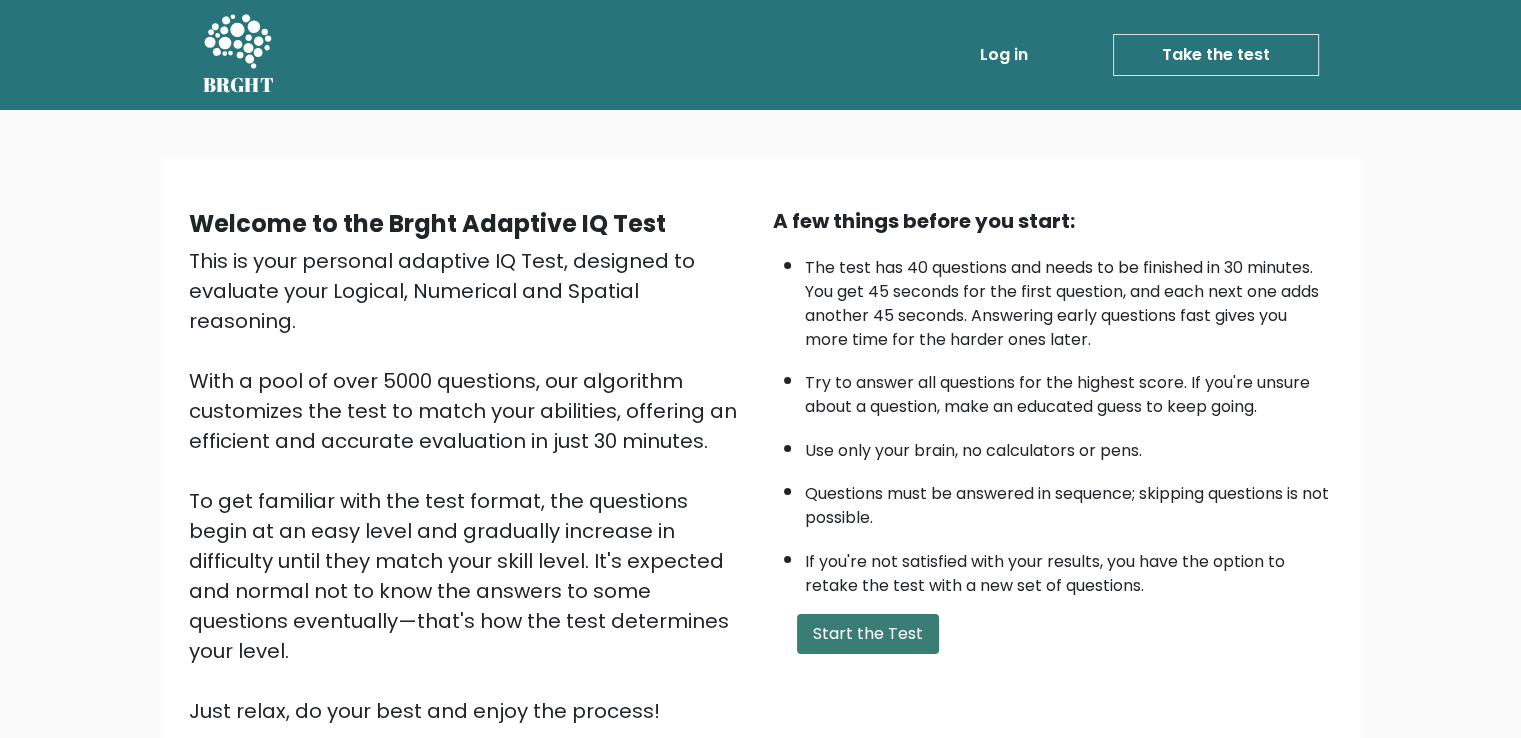 click on "Start the Test" at bounding box center [868, 634] 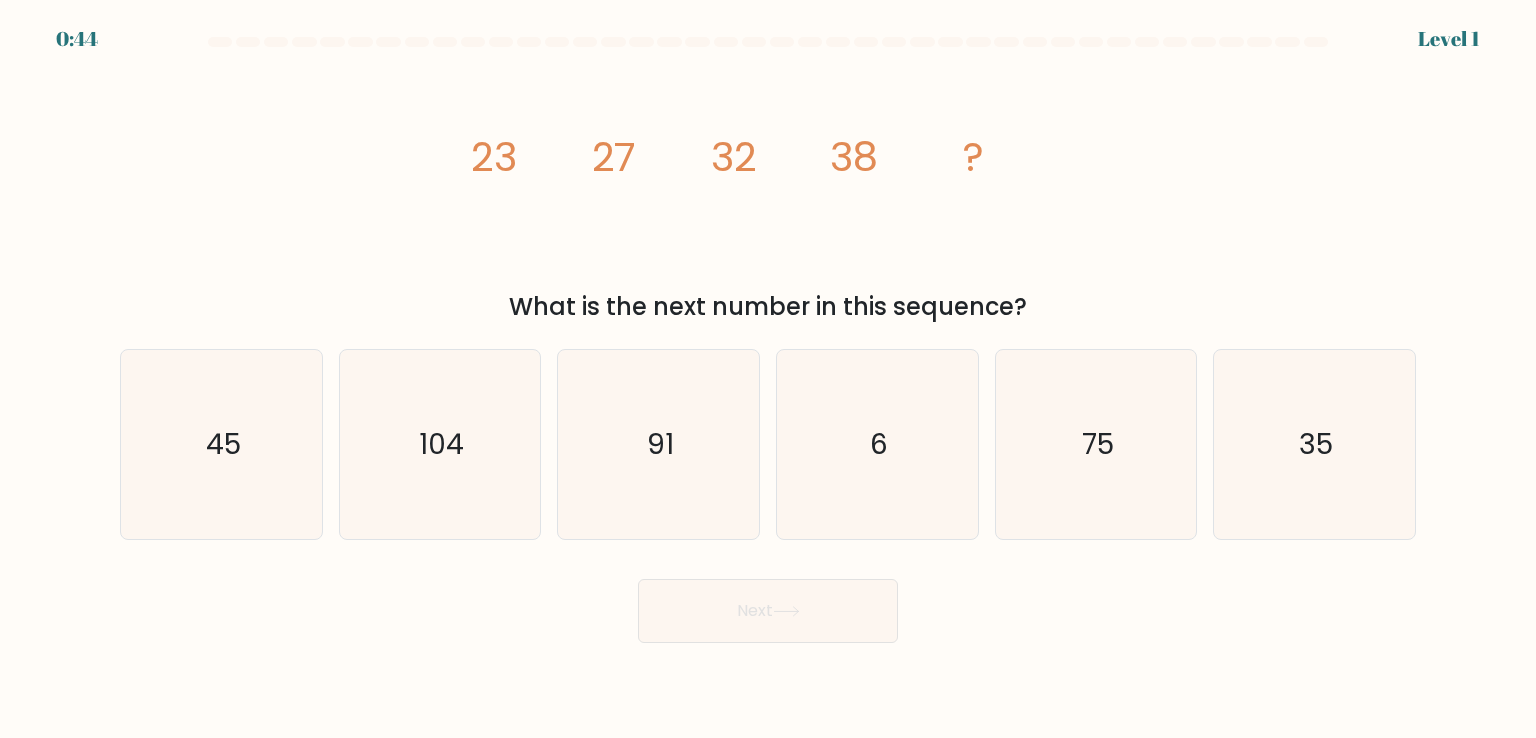 scroll, scrollTop: 0, scrollLeft: 0, axis: both 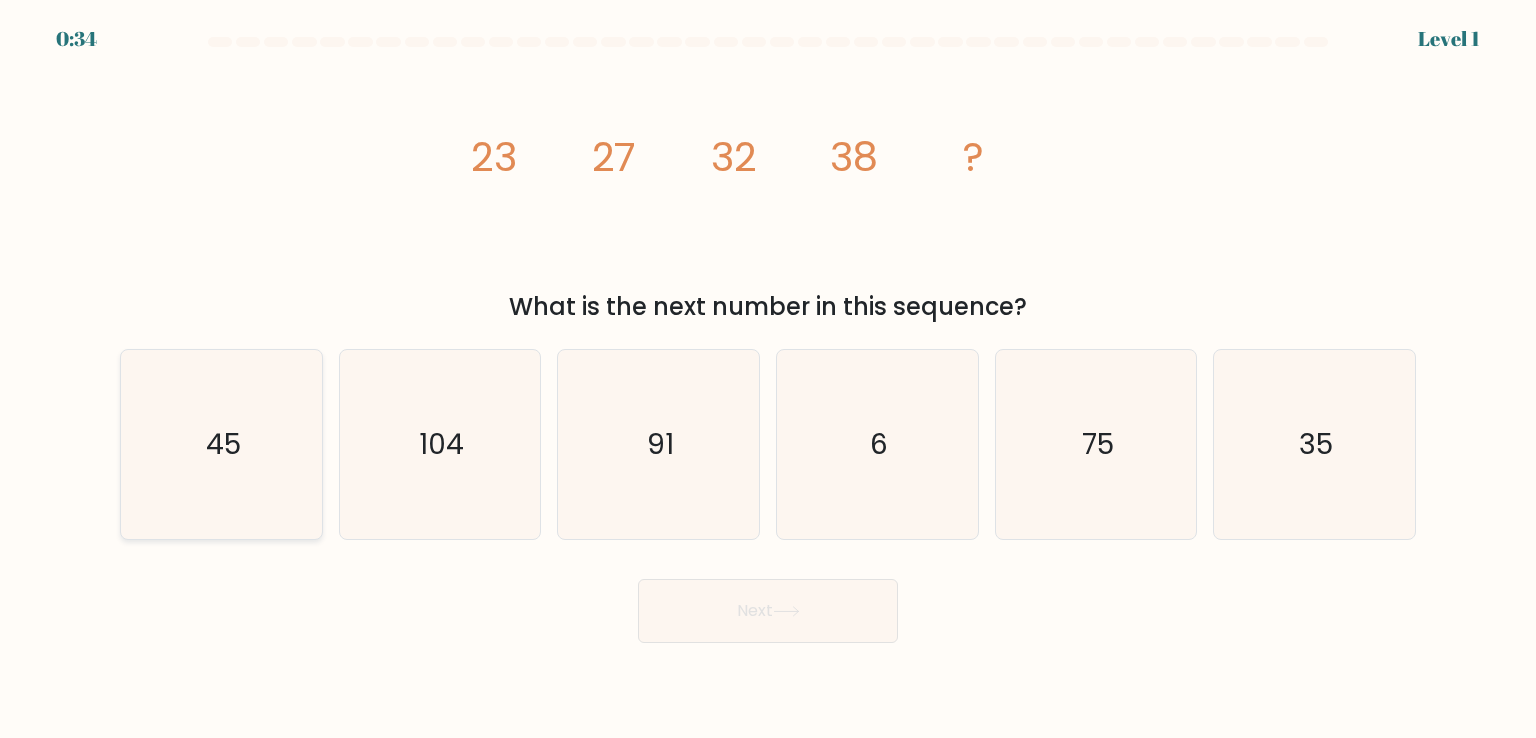 radio on "true" 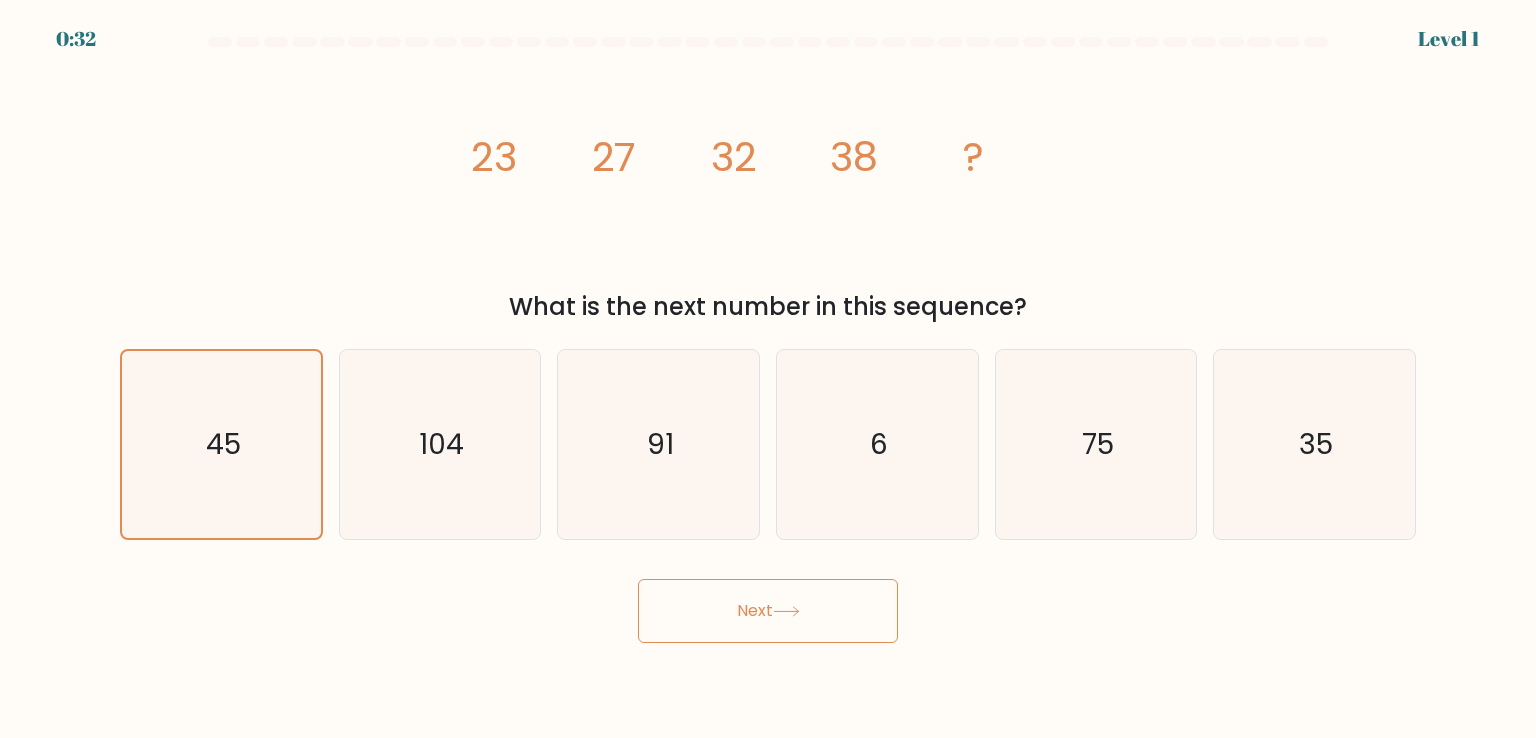 click on "Next" at bounding box center [768, 611] 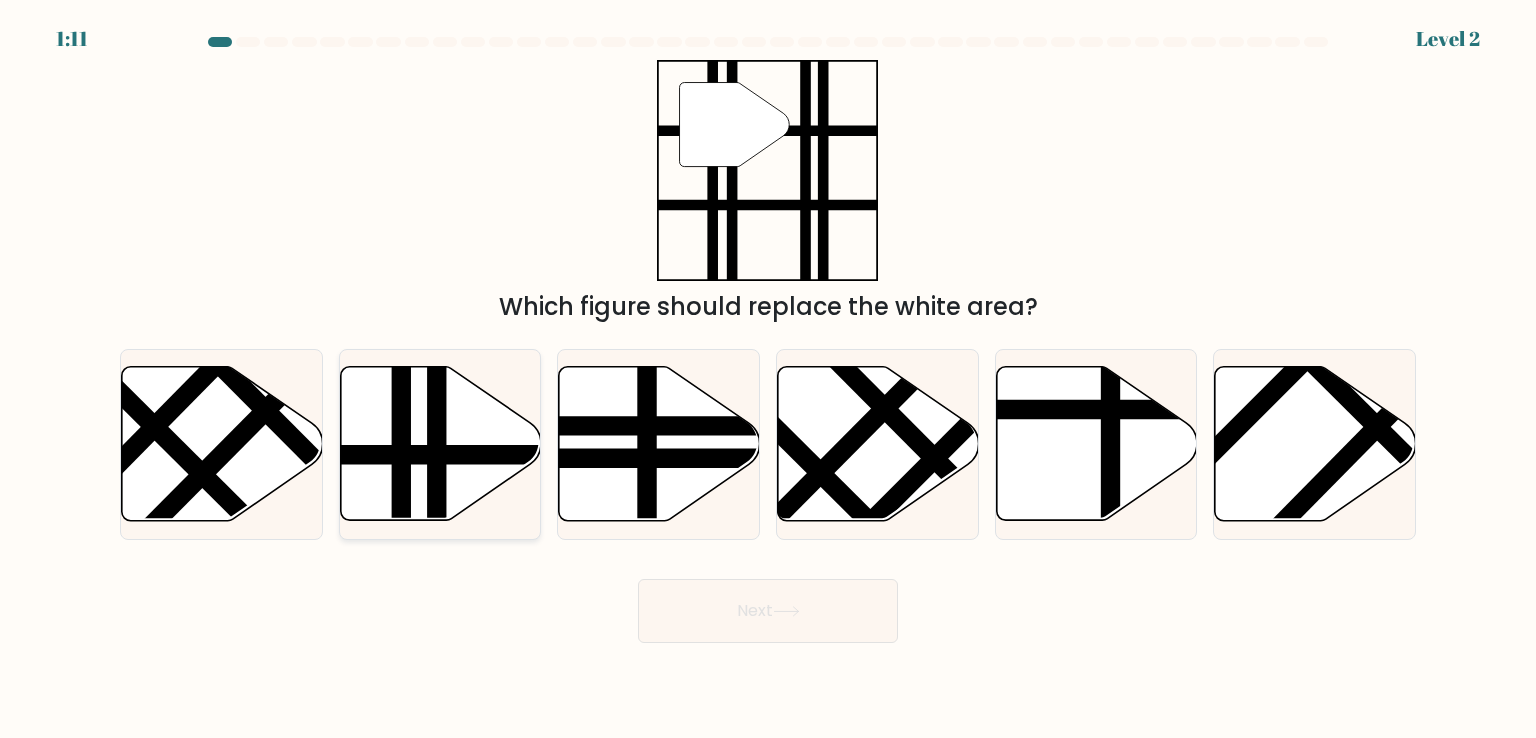 click on "b." at bounding box center (768, 374) 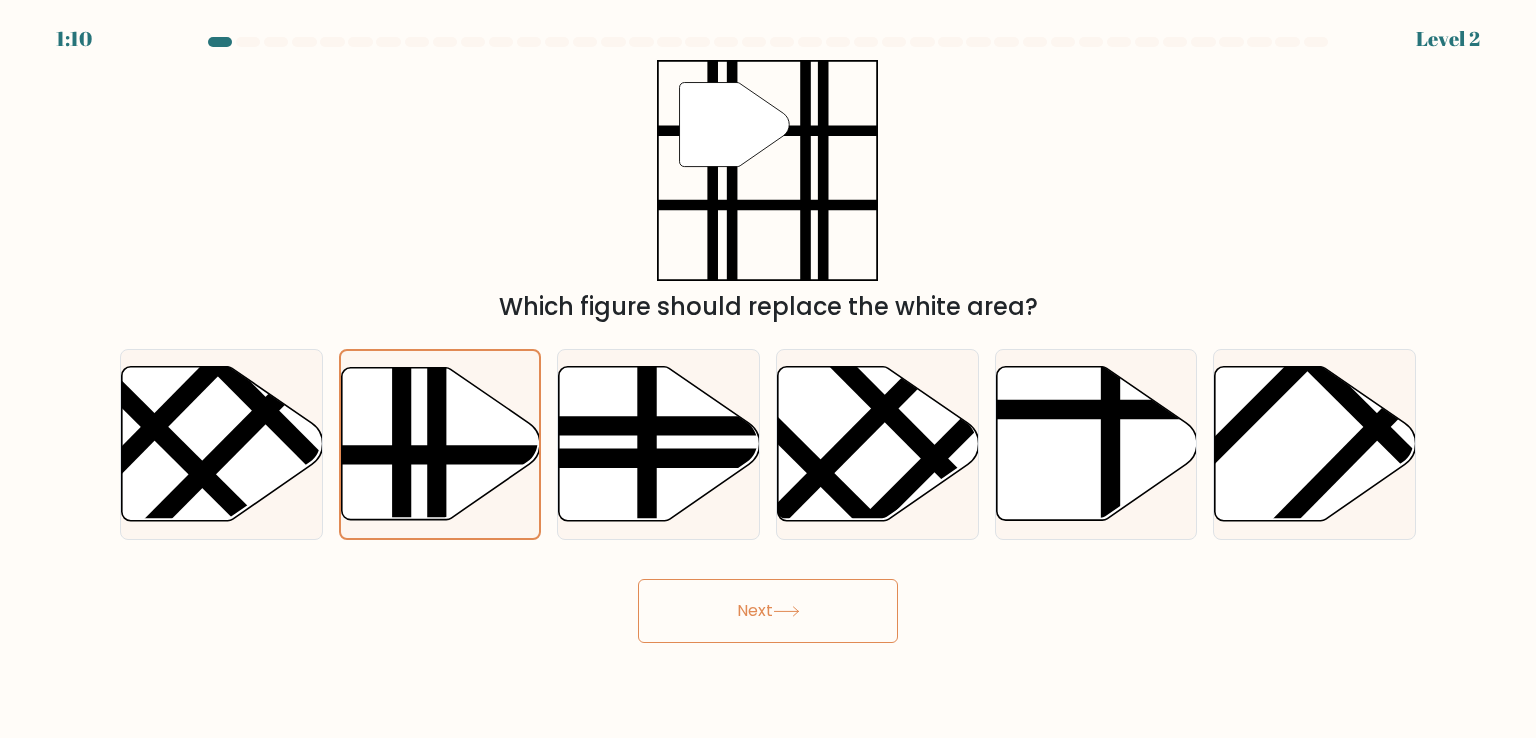 click on "Next" at bounding box center (768, 611) 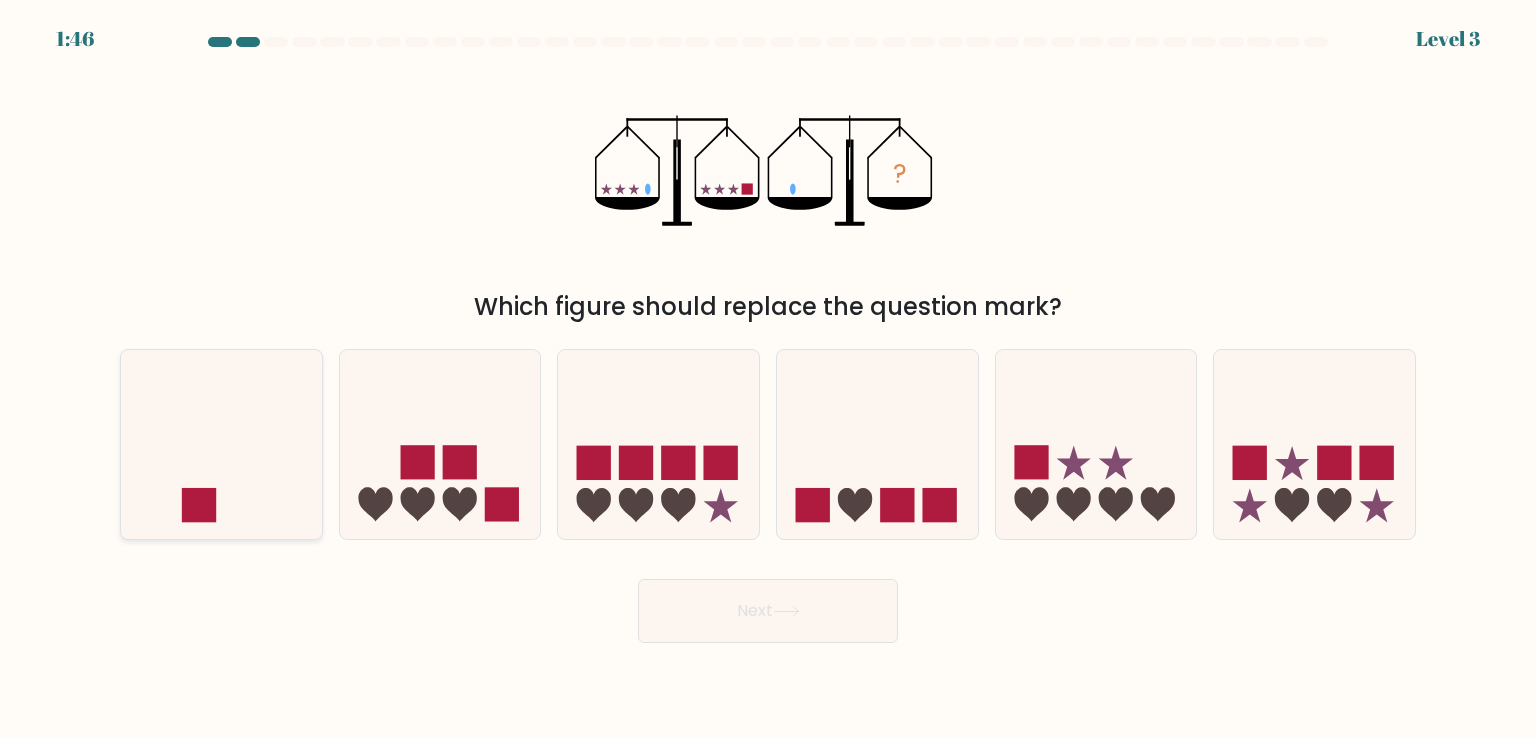 click at bounding box center [221, 444] 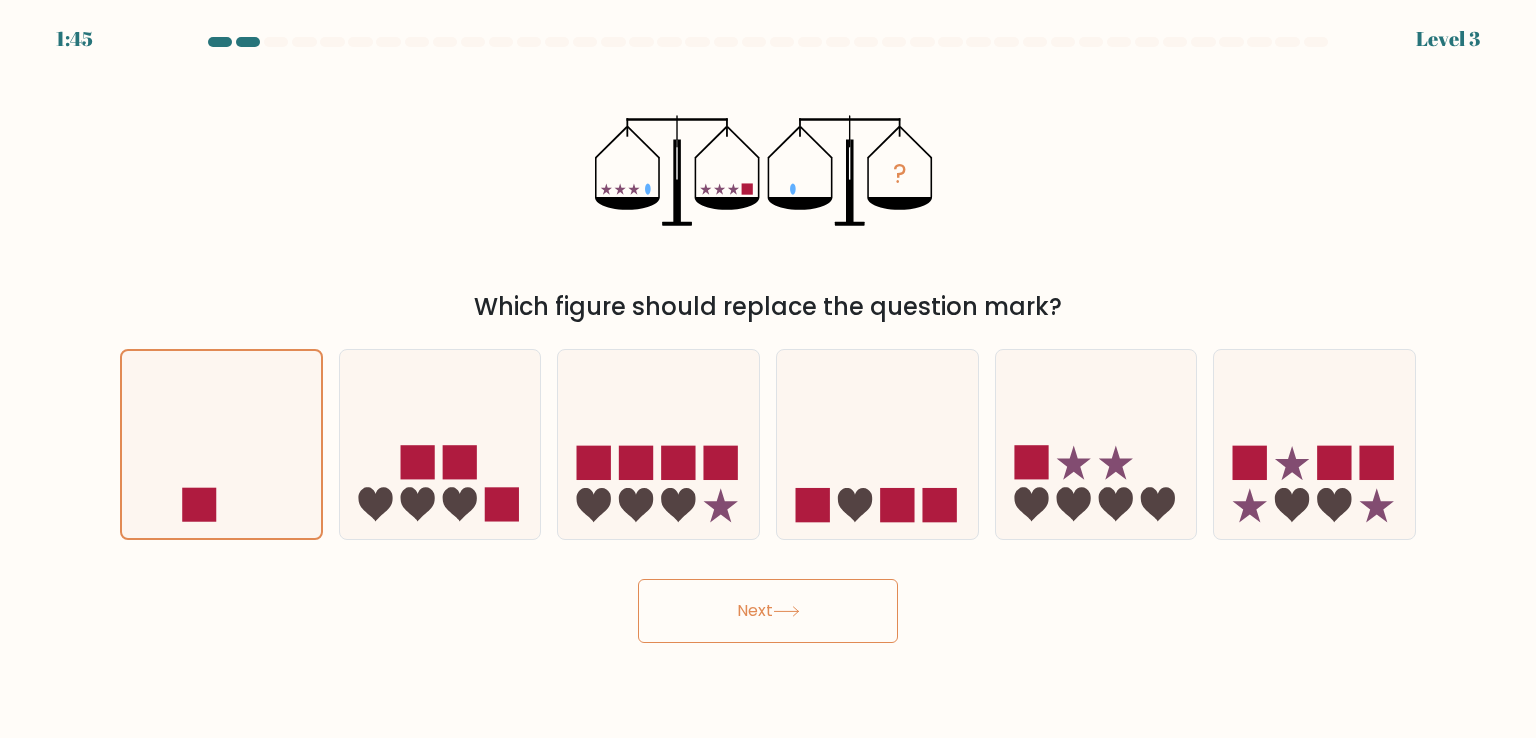 click on "Next" at bounding box center (768, 611) 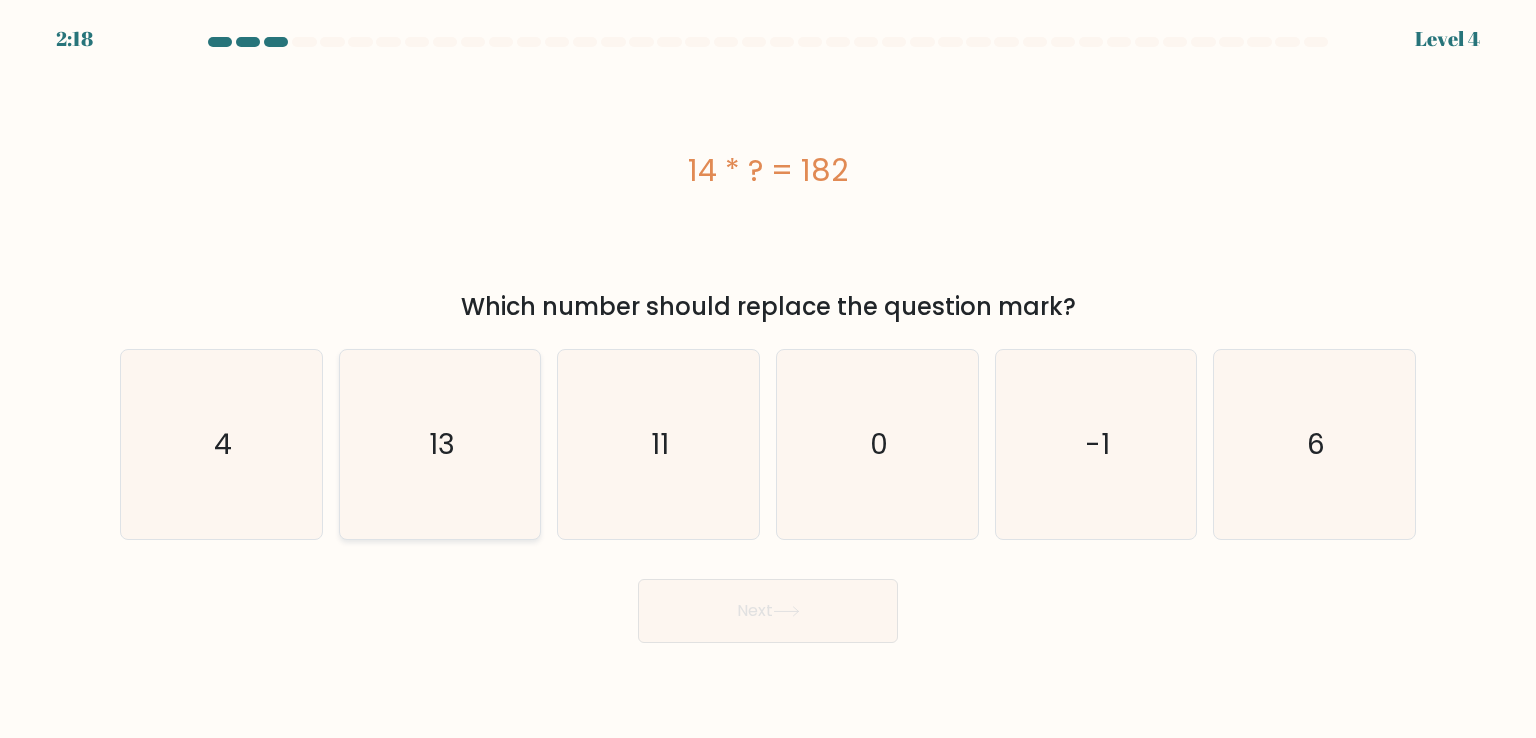 click on "13" at bounding box center (440, 444) 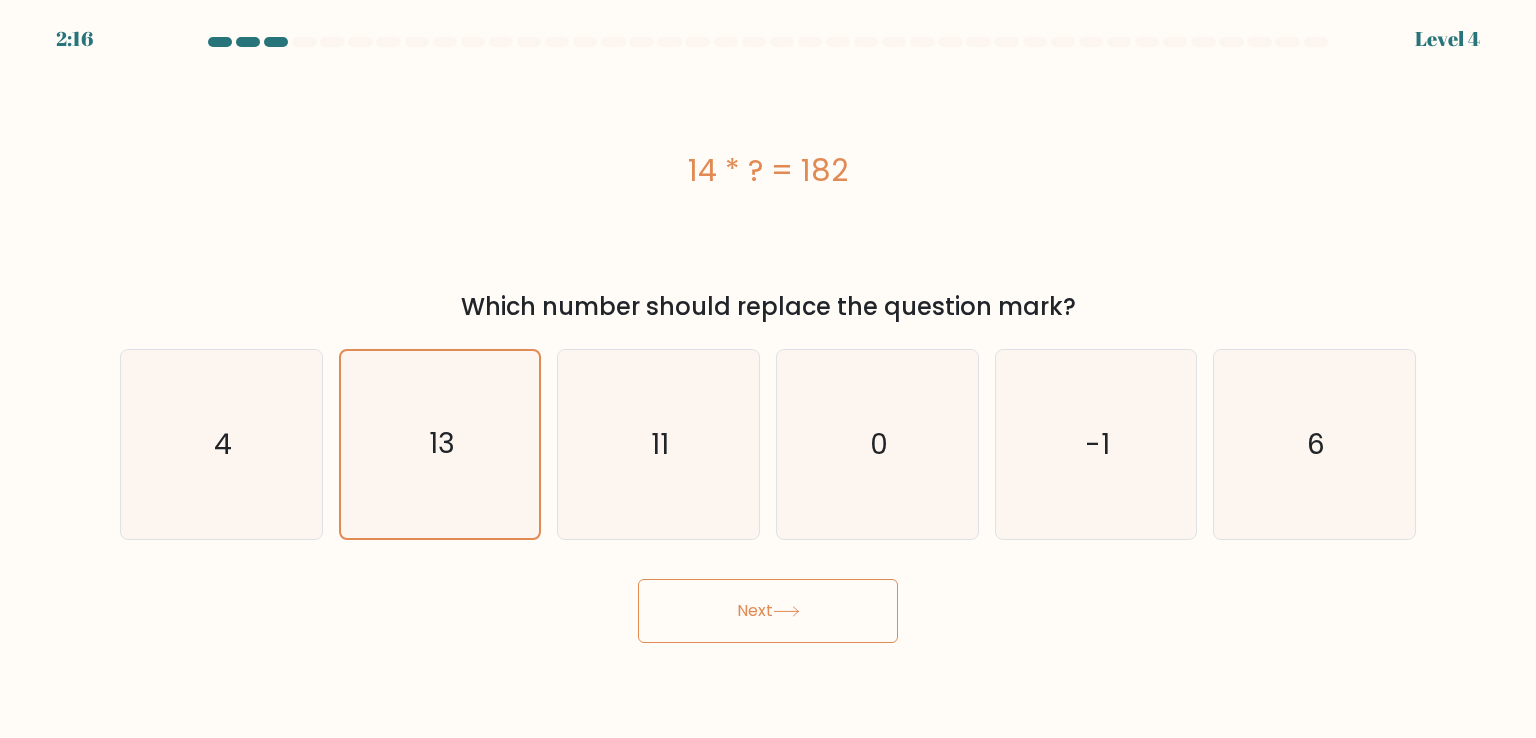 click on "Next" at bounding box center (768, 611) 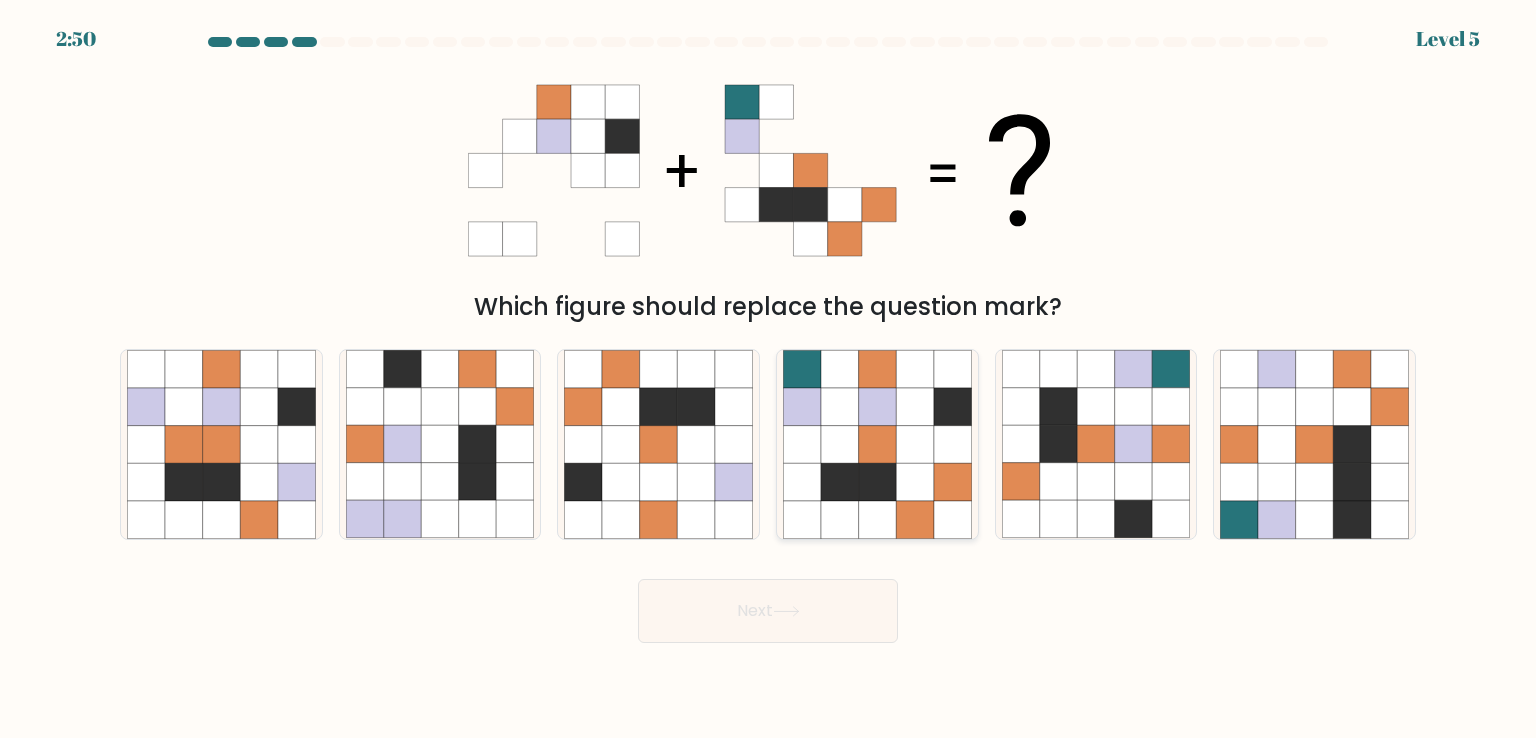 click at bounding box center [878, 445] 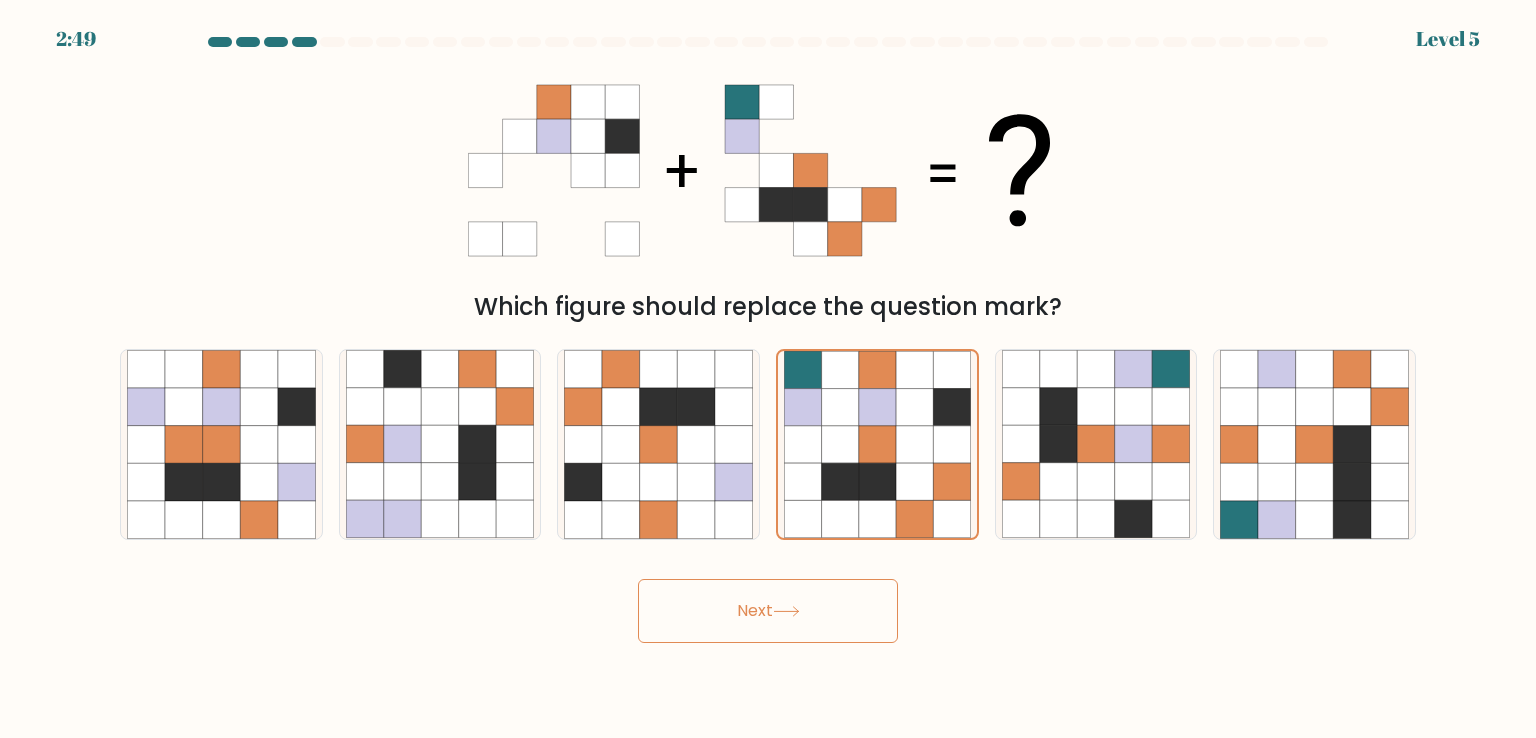 click on "Next" at bounding box center (768, 611) 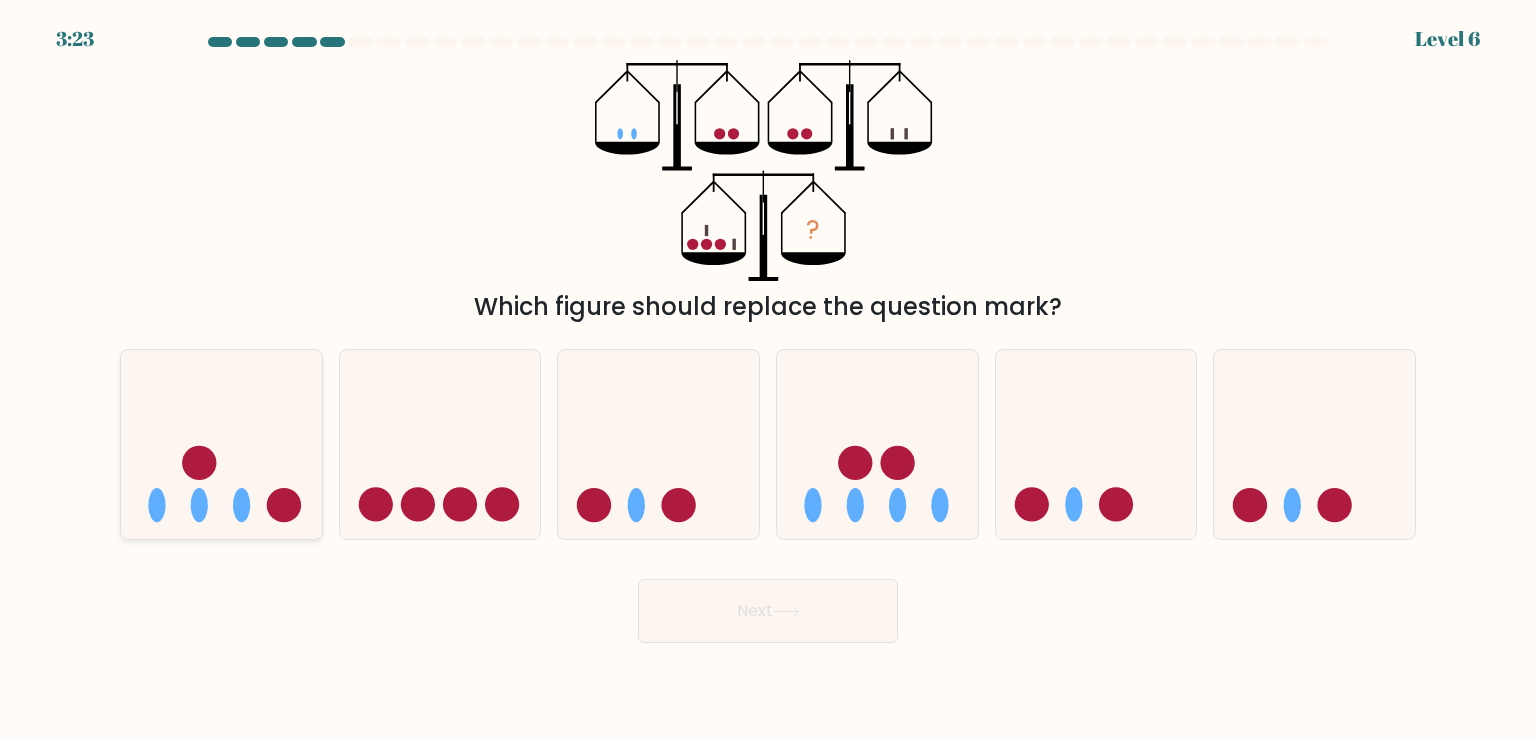 click at bounding box center (221, 444) 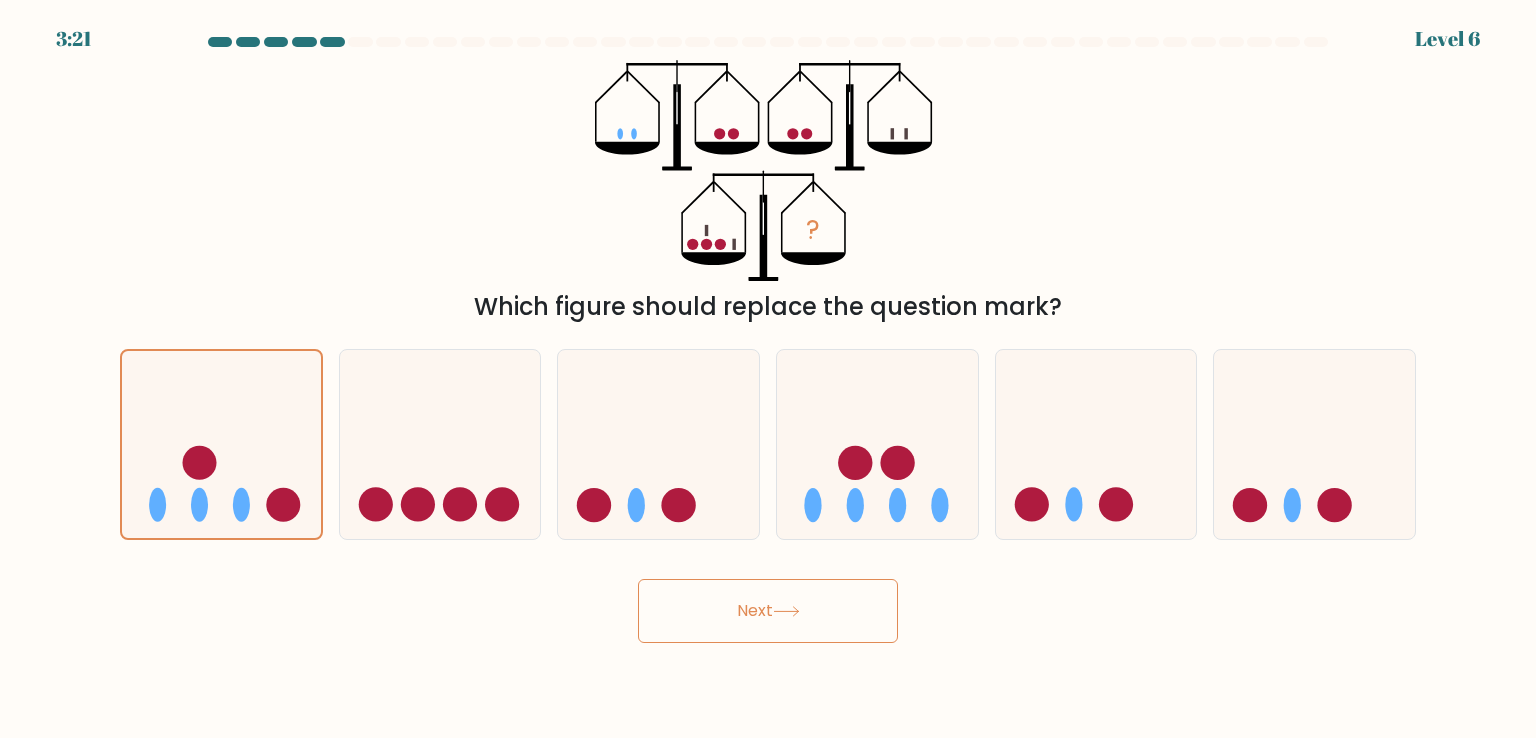 click on "Next" at bounding box center (768, 611) 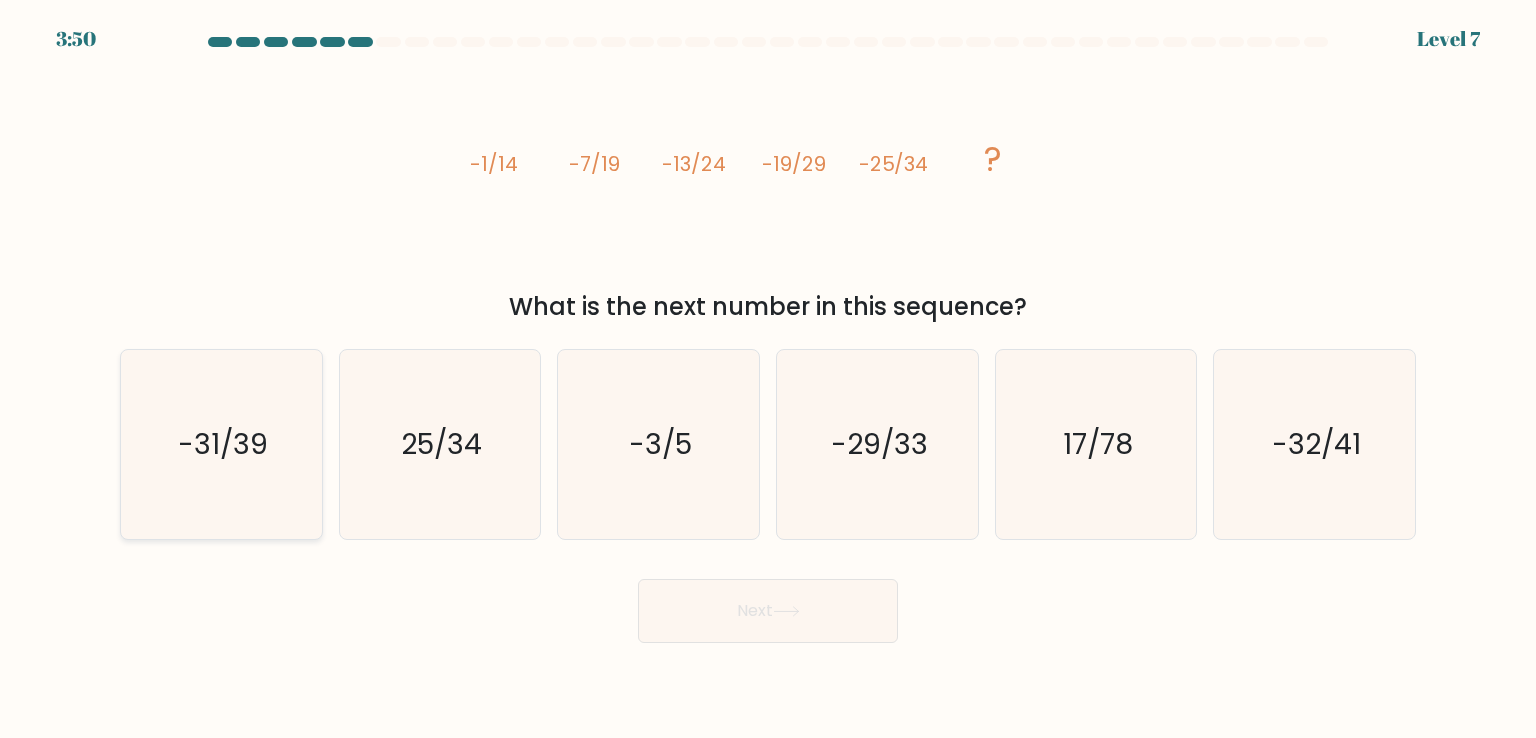 click on "-31/39" at bounding box center [223, 444] 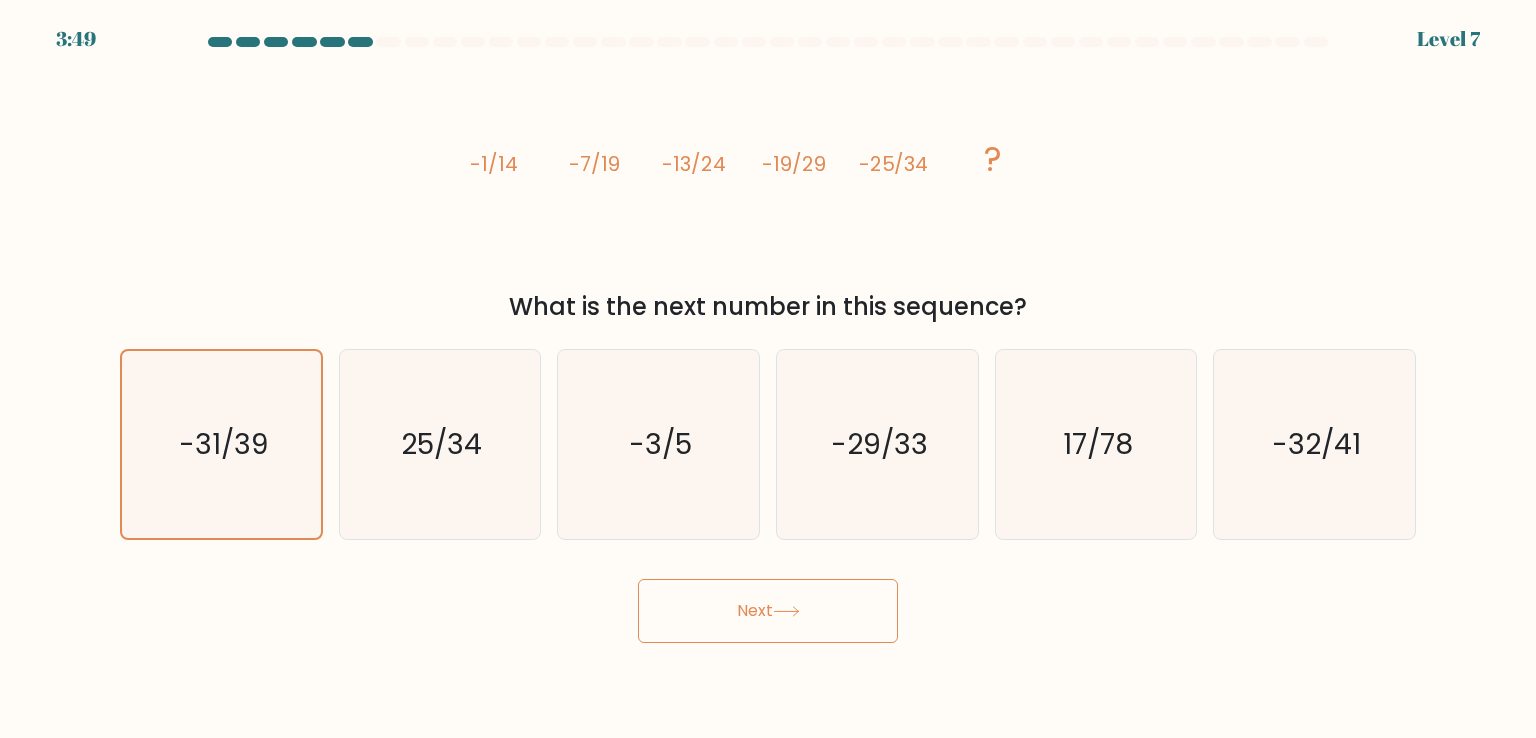 click at bounding box center [786, 611] 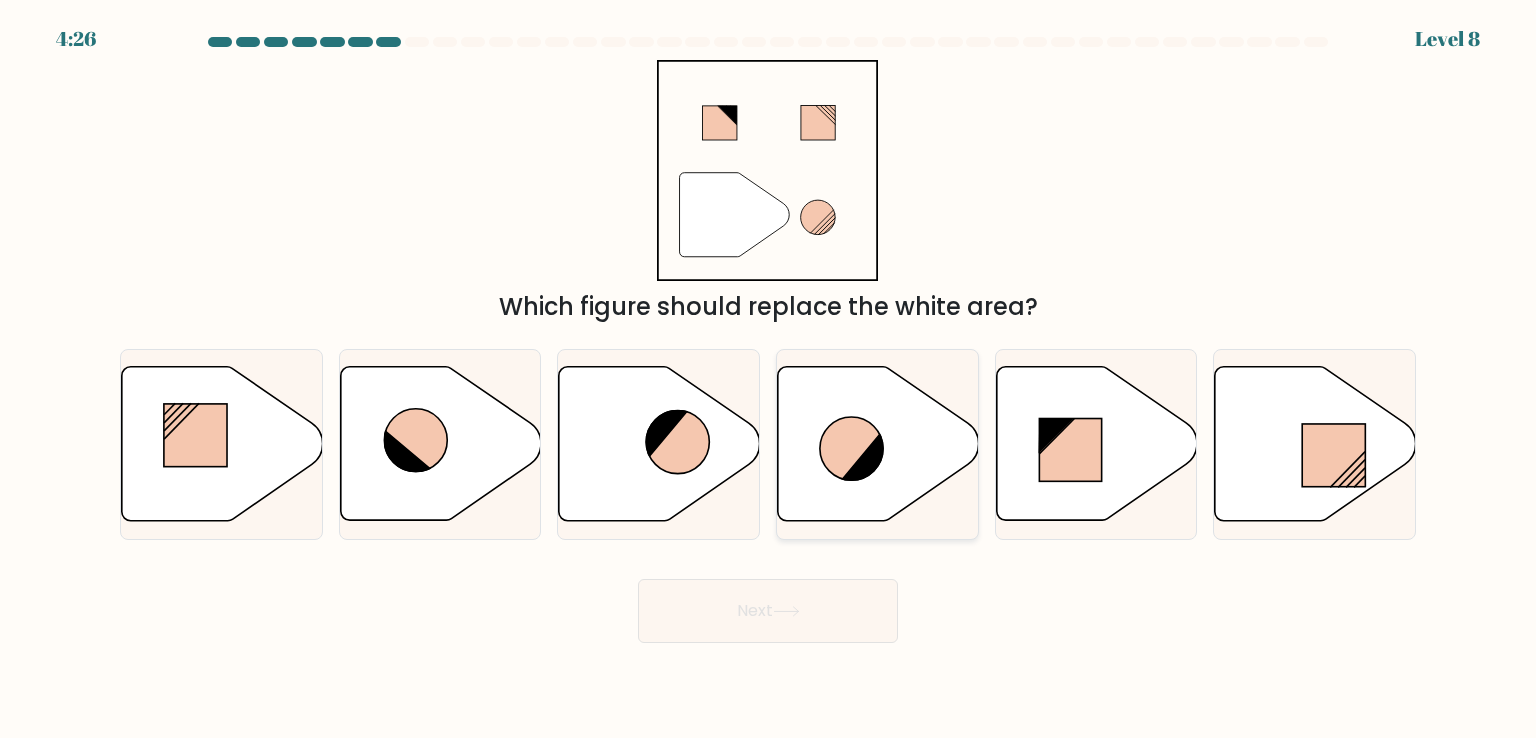 click at bounding box center [851, 448] 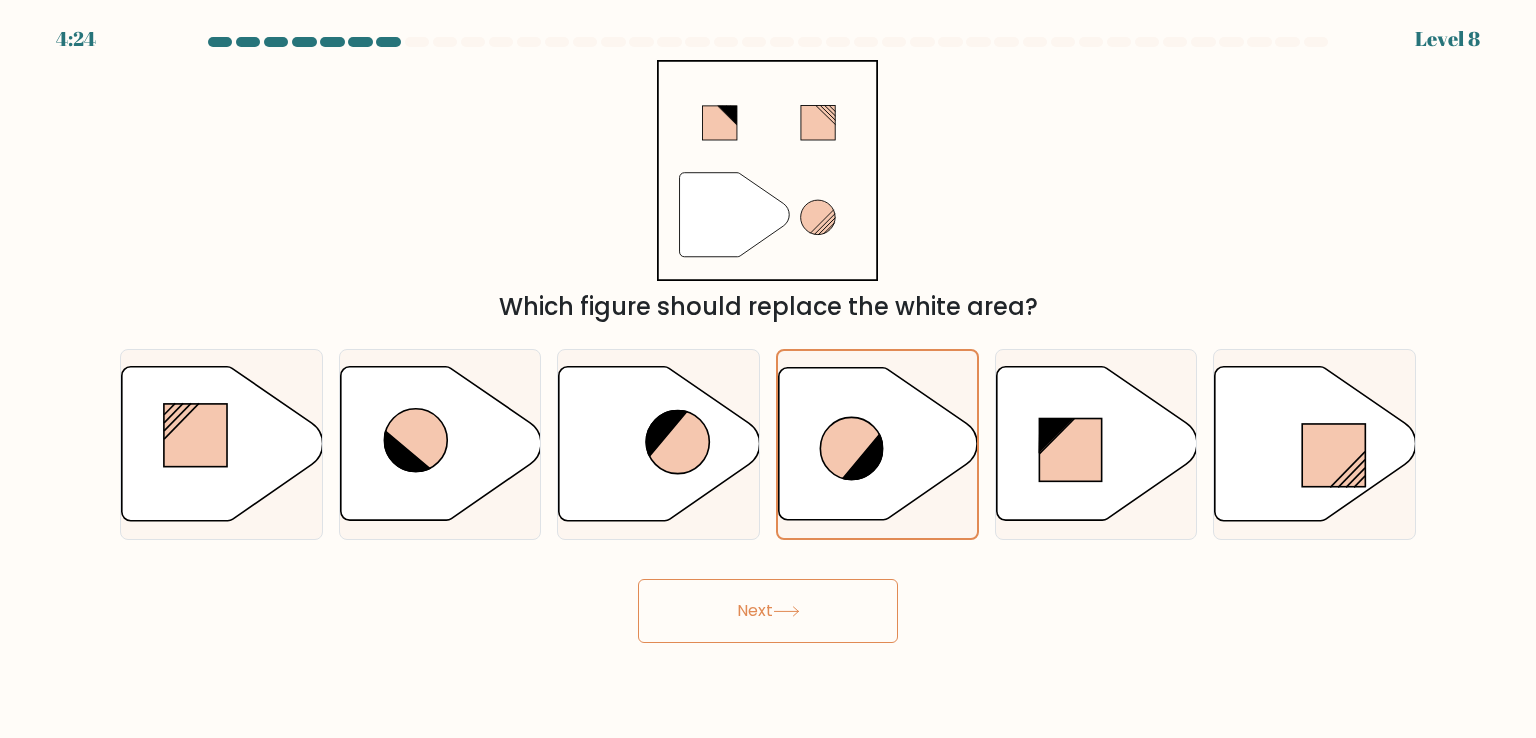 click on "Next" at bounding box center [768, 611] 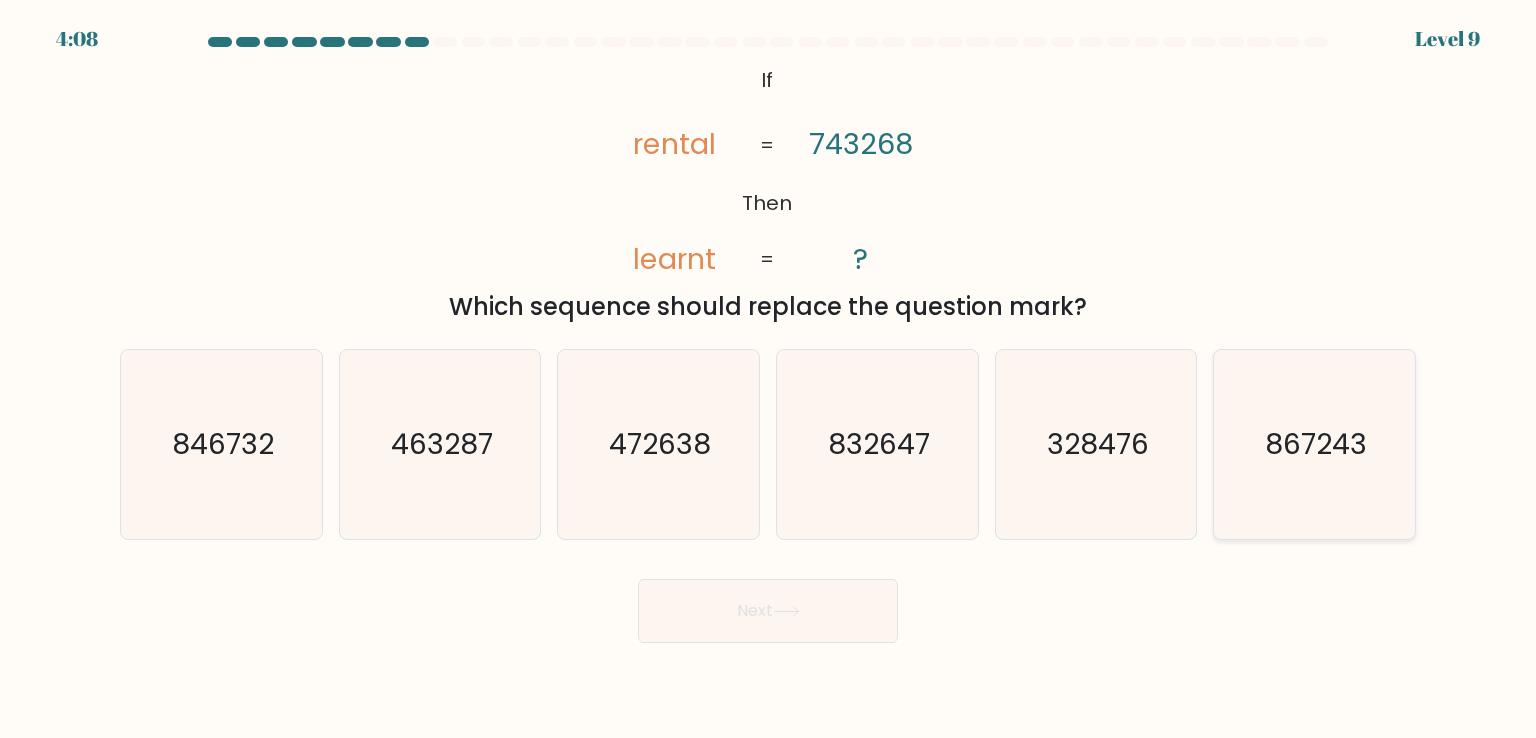 click on "867243" at bounding box center [1314, 444] 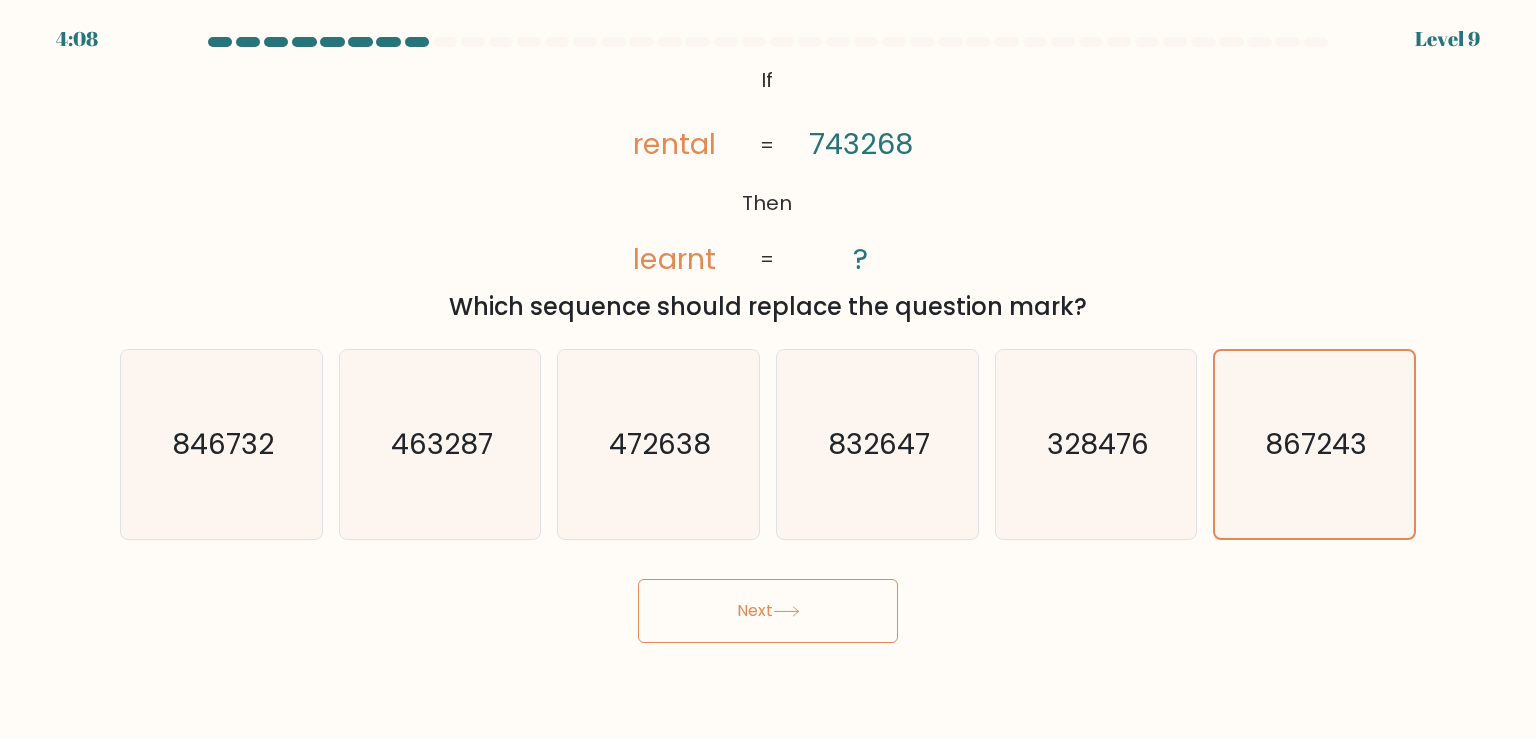 click on "Next" at bounding box center [768, 611] 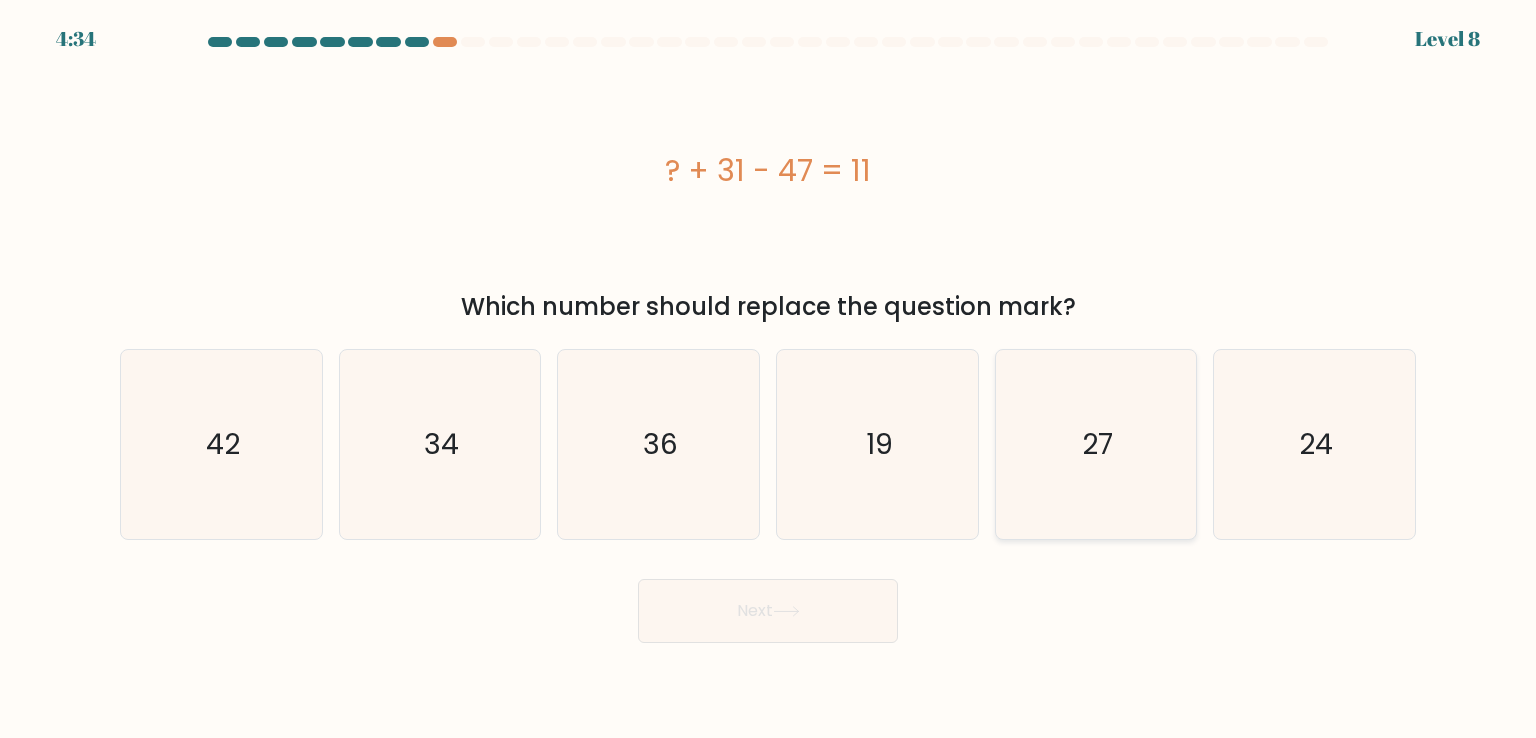 click on "27" at bounding box center [1096, 444] 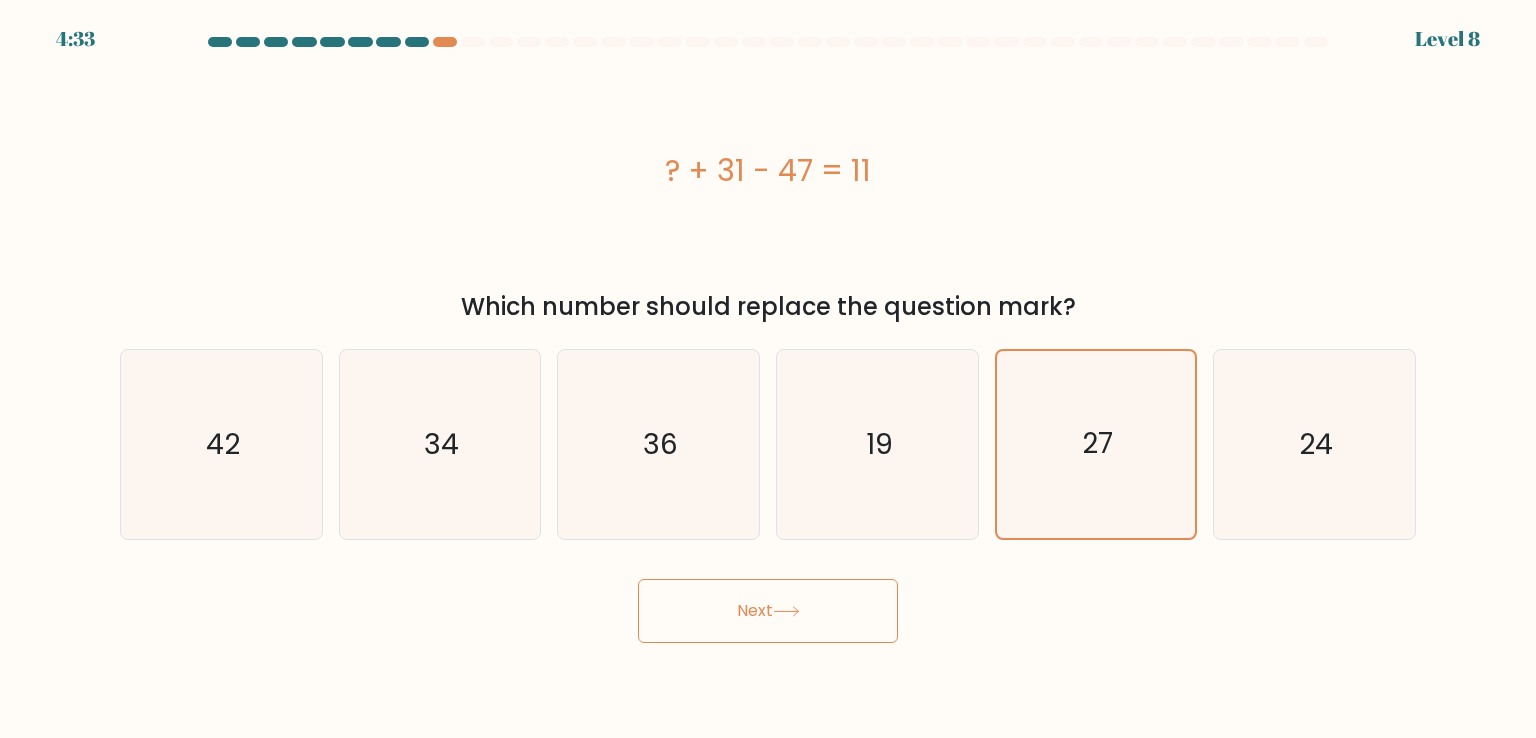 click on "Next" at bounding box center (768, 611) 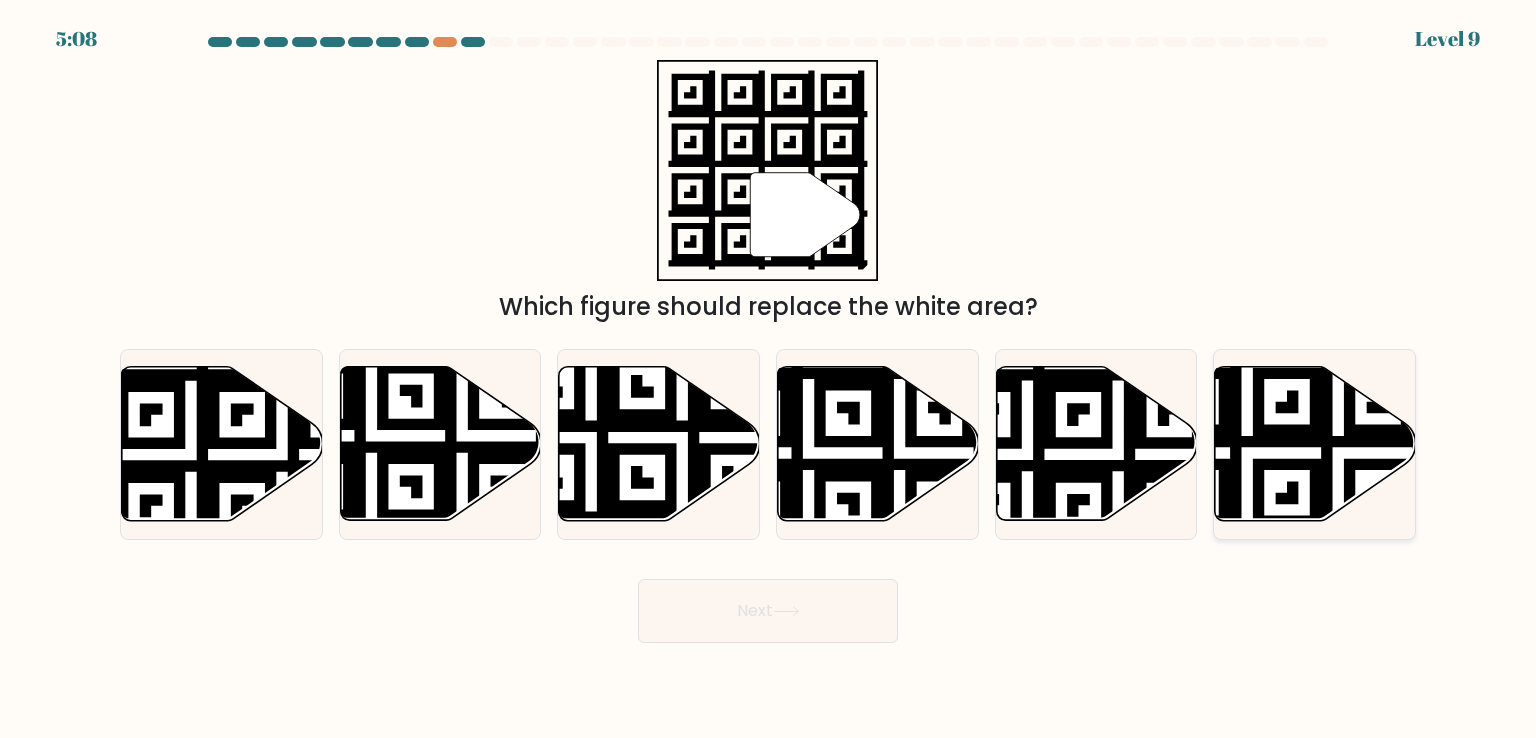 click at bounding box center [1315, 444] 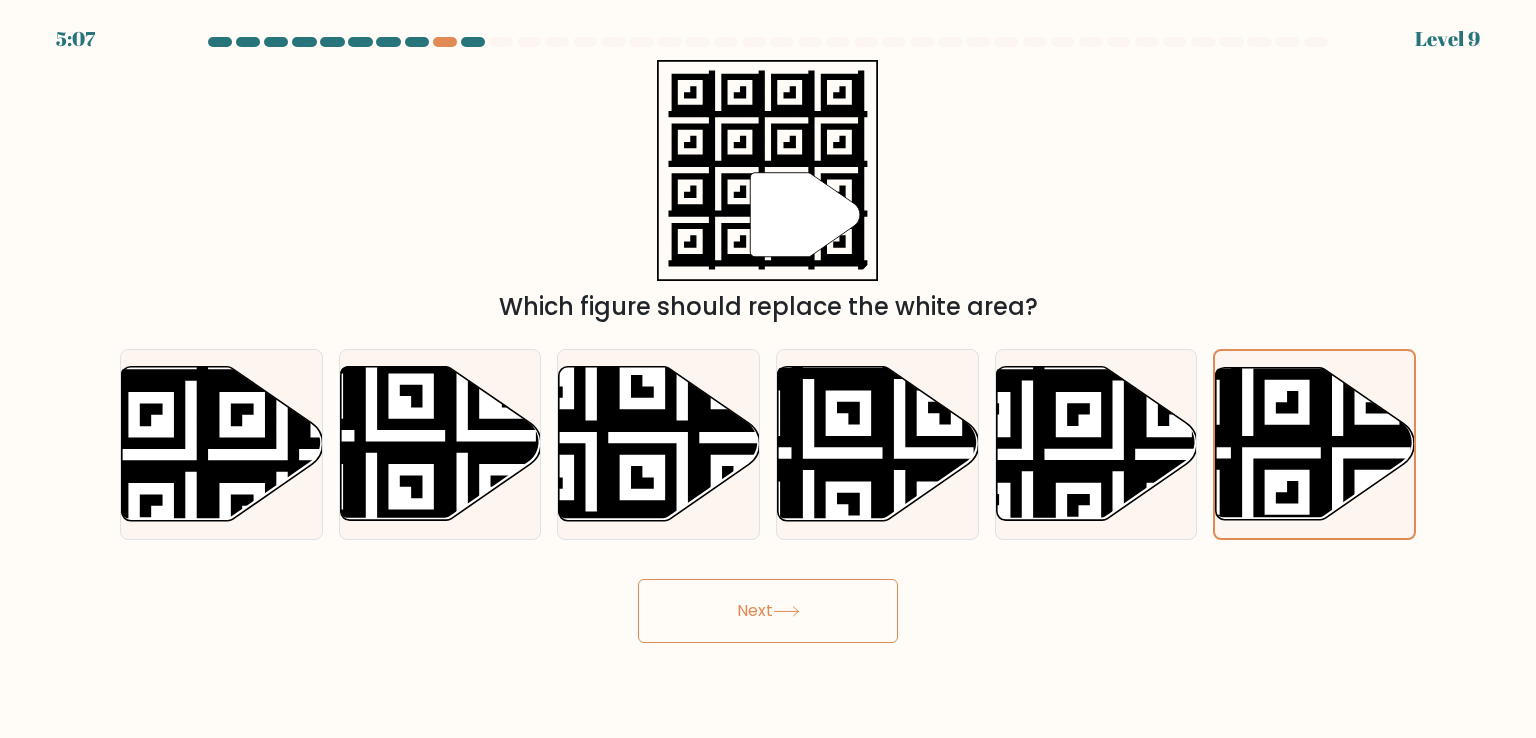 click on "Next" at bounding box center (768, 611) 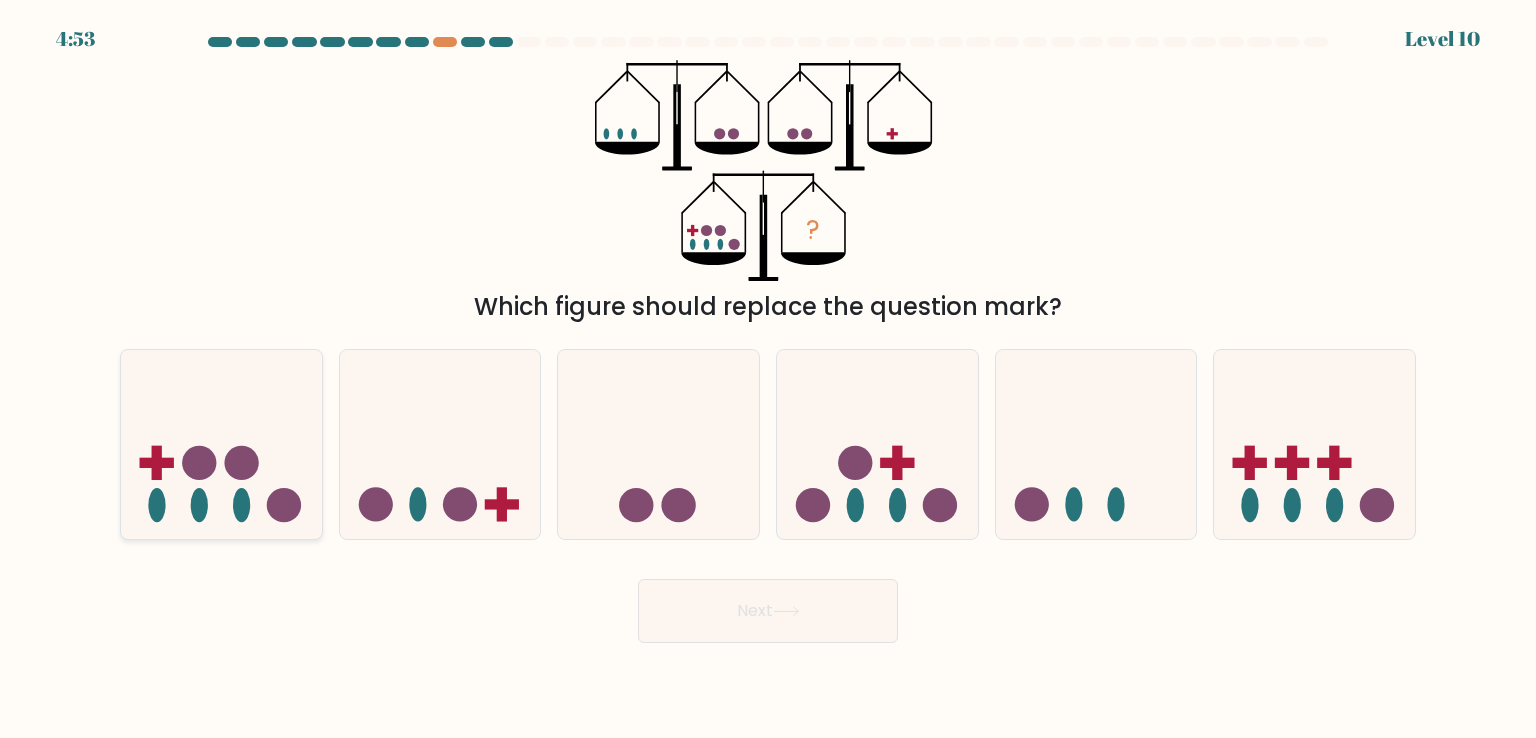 click at bounding box center [221, 444] 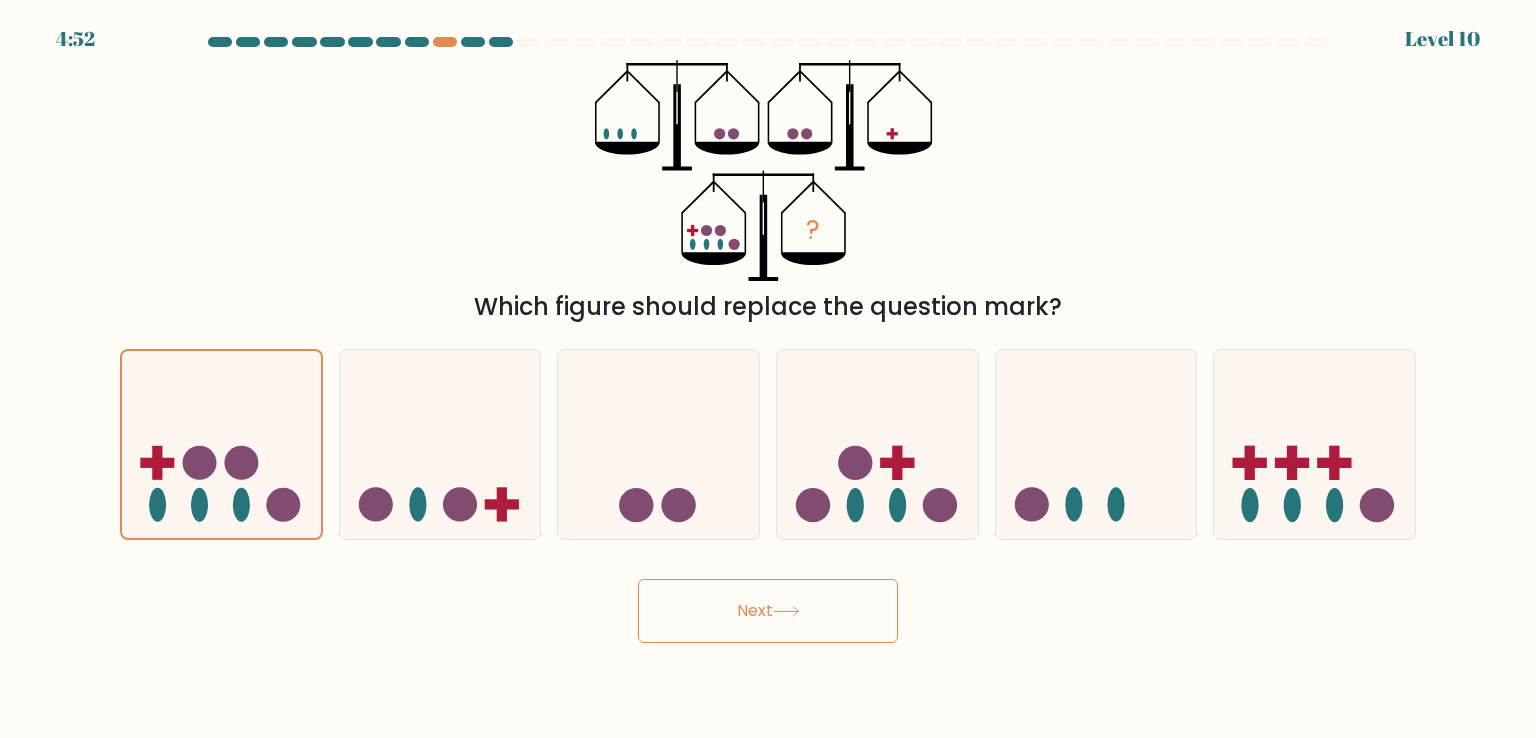 click on "Next" at bounding box center (768, 611) 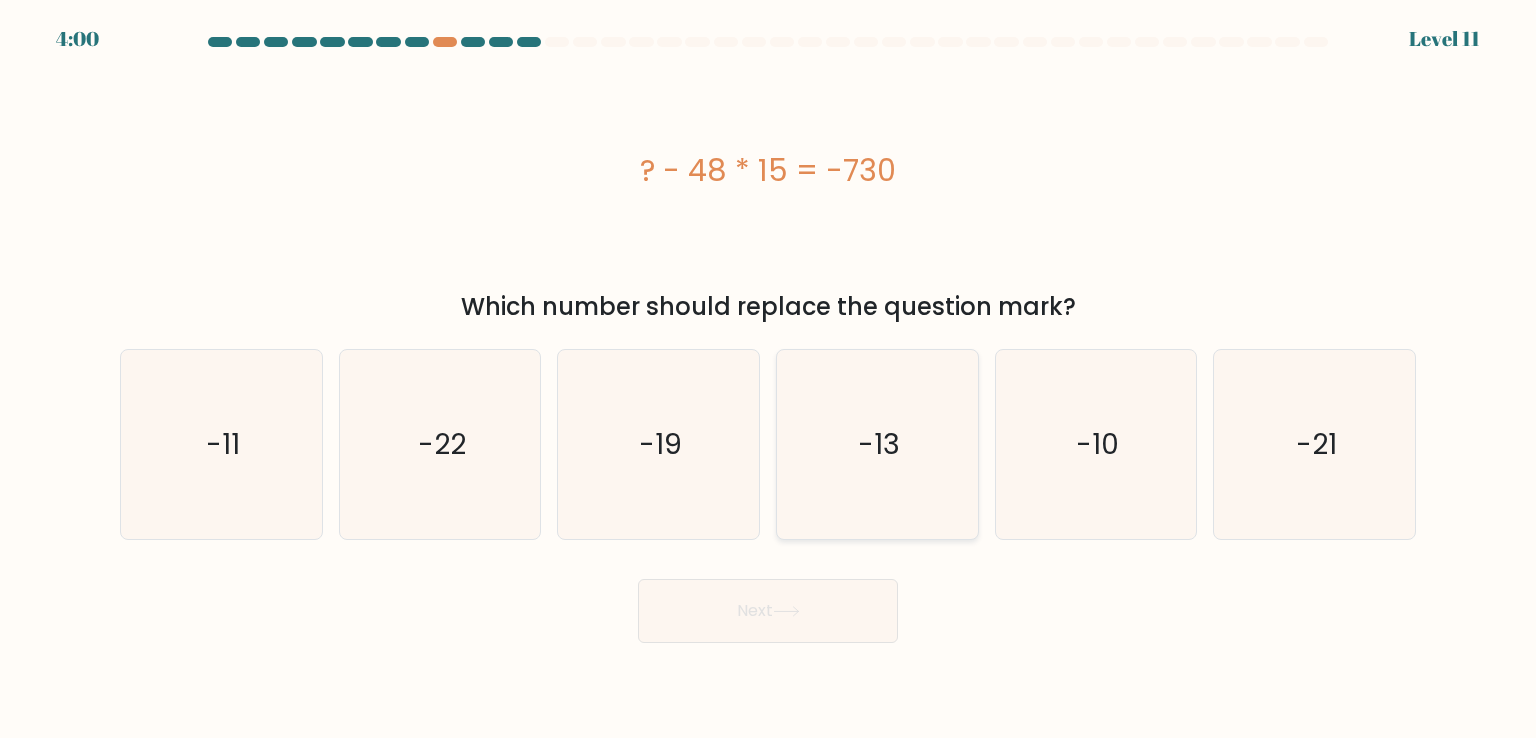 click on "-13" at bounding box center (877, 444) 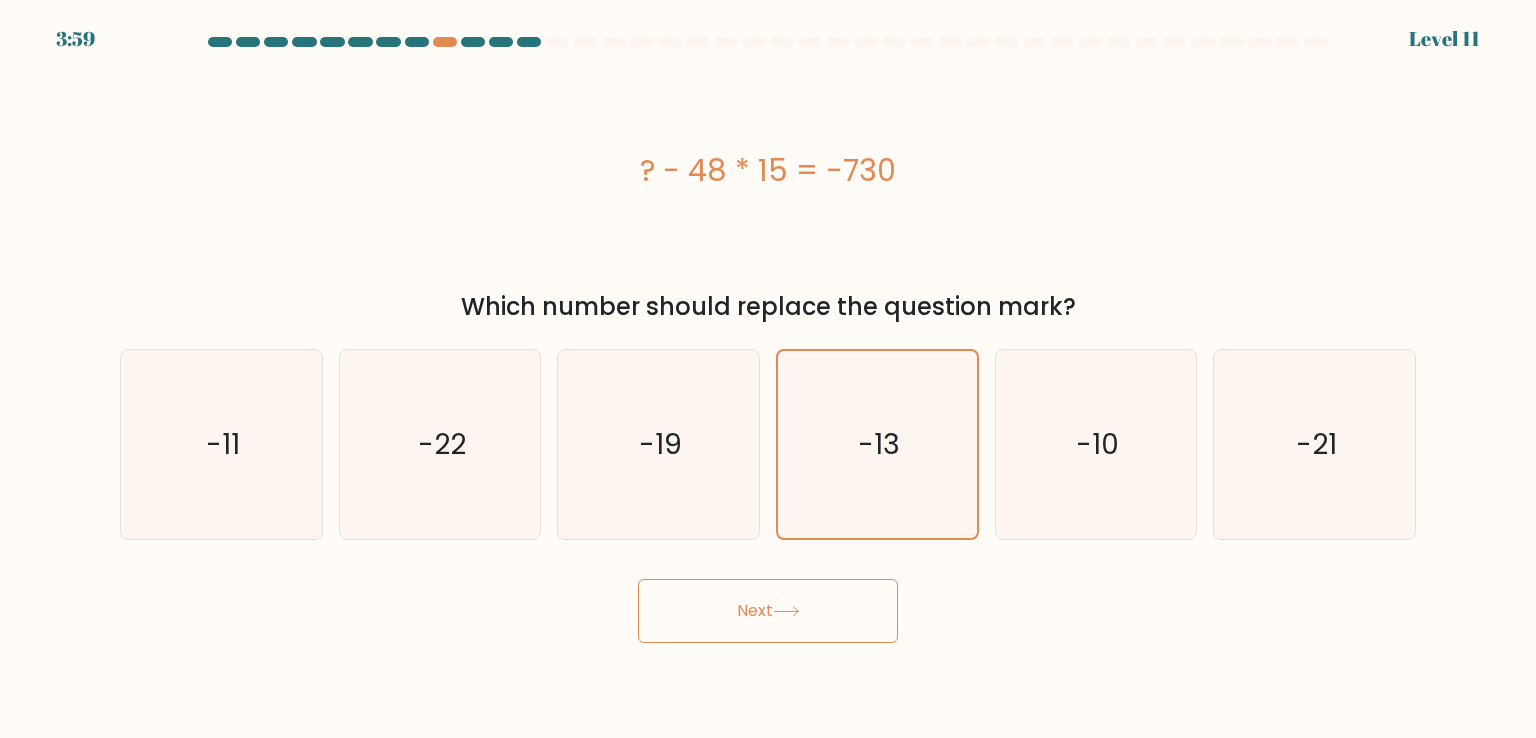 click on "Next" at bounding box center [768, 611] 